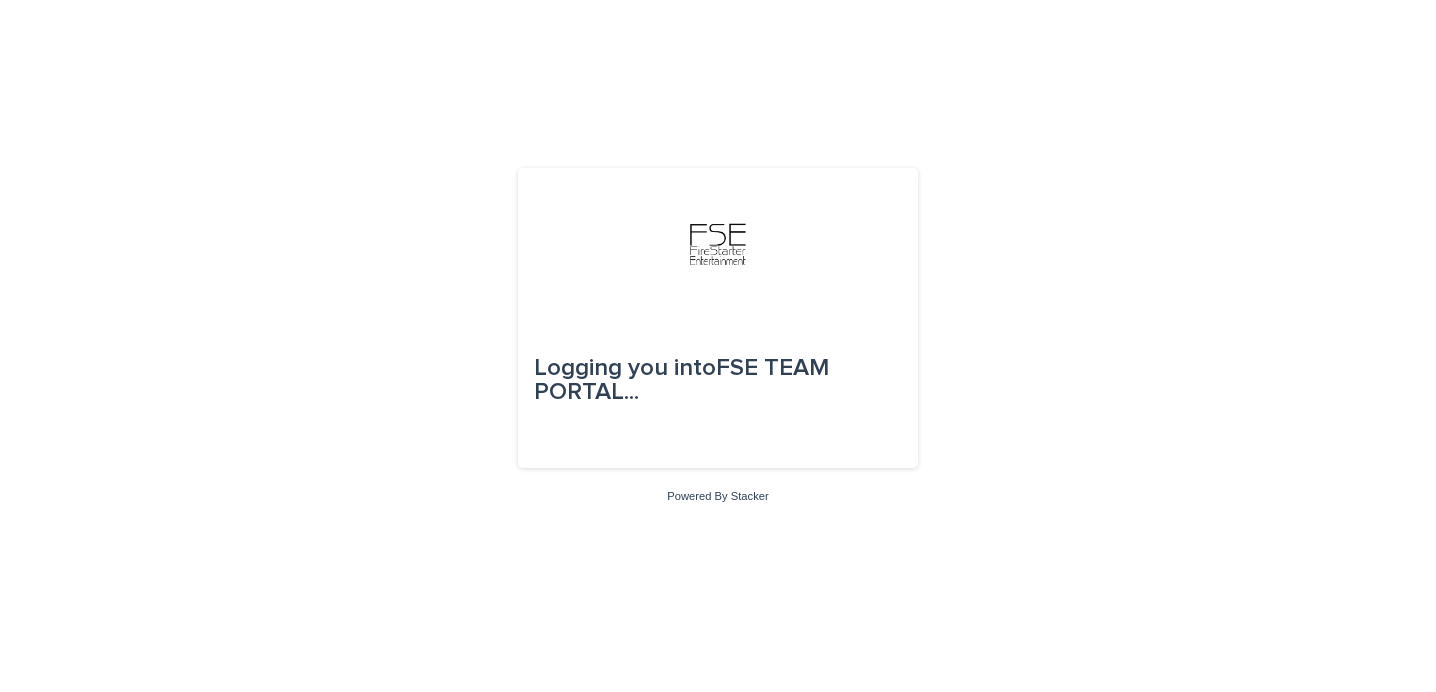 scroll, scrollTop: 0, scrollLeft: 0, axis: both 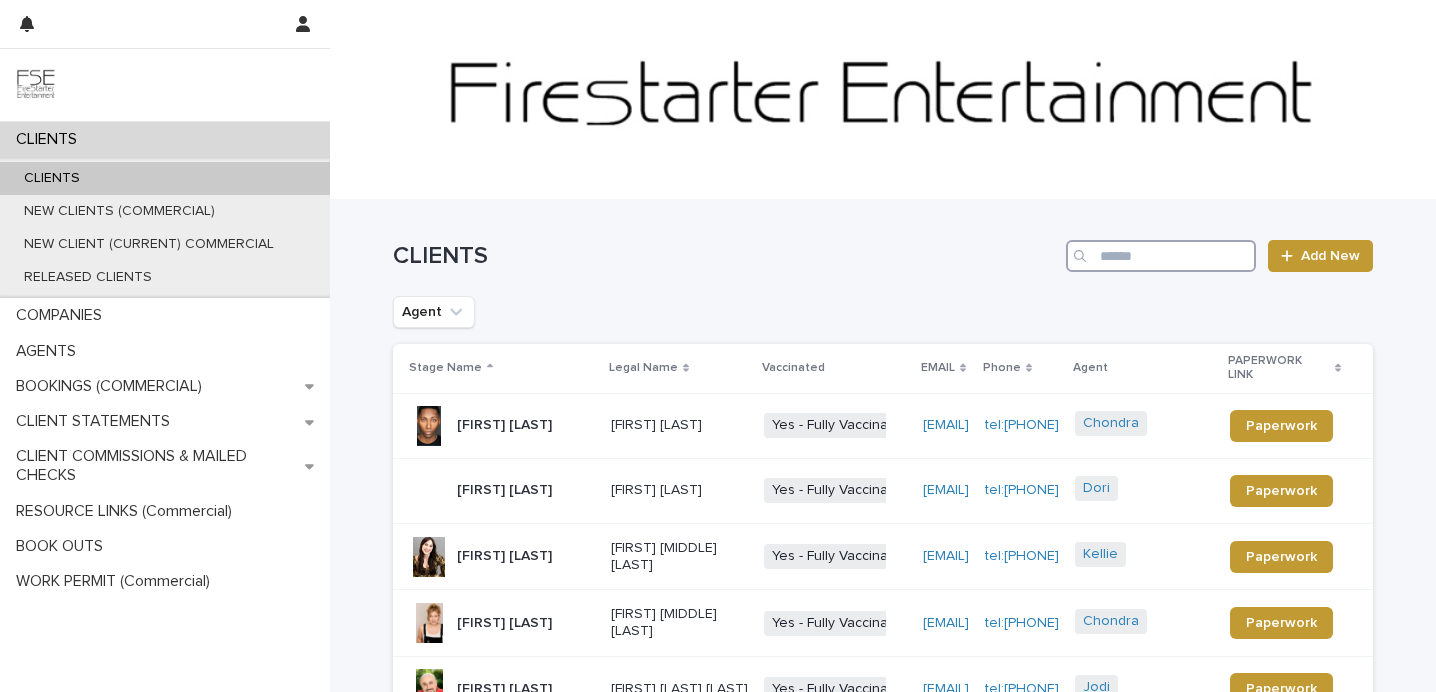 click at bounding box center (1161, 256) 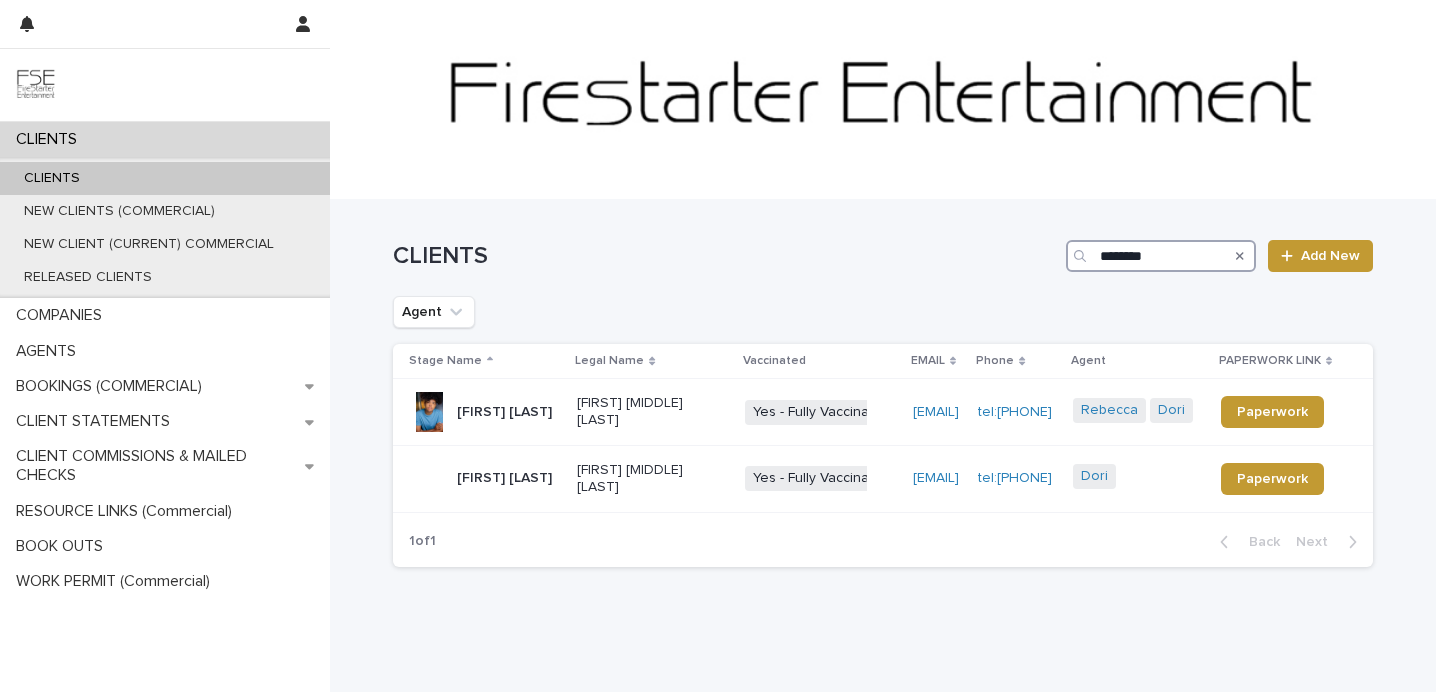 type on "********" 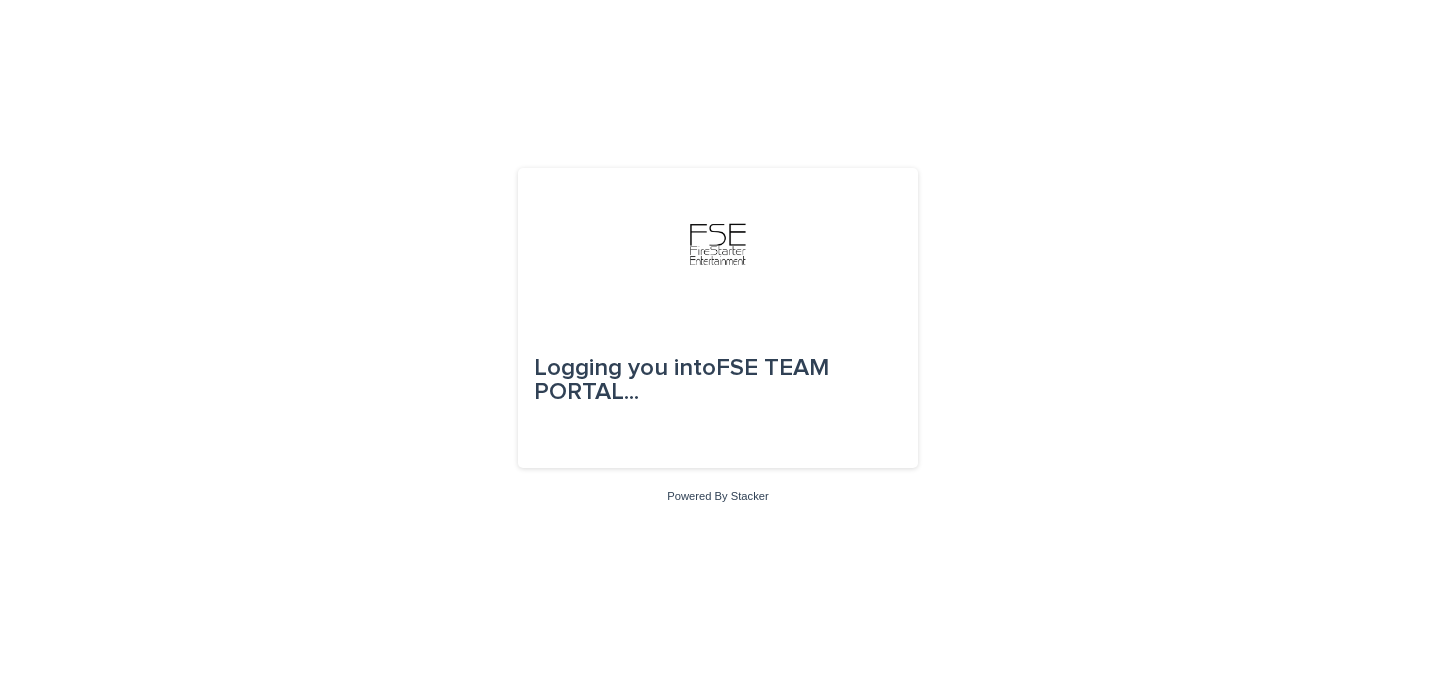 scroll, scrollTop: 0, scrollLeft: 0, axis: both 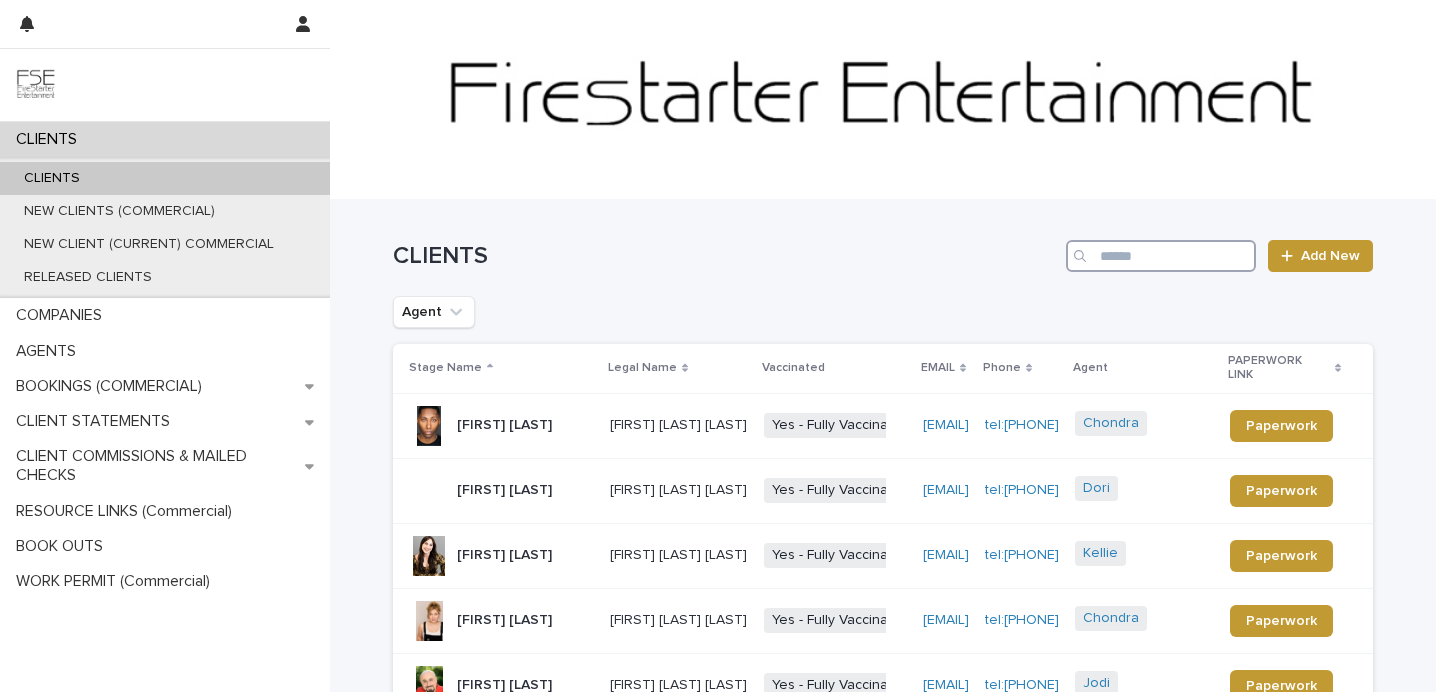 click at bounding box center (1161, 256) 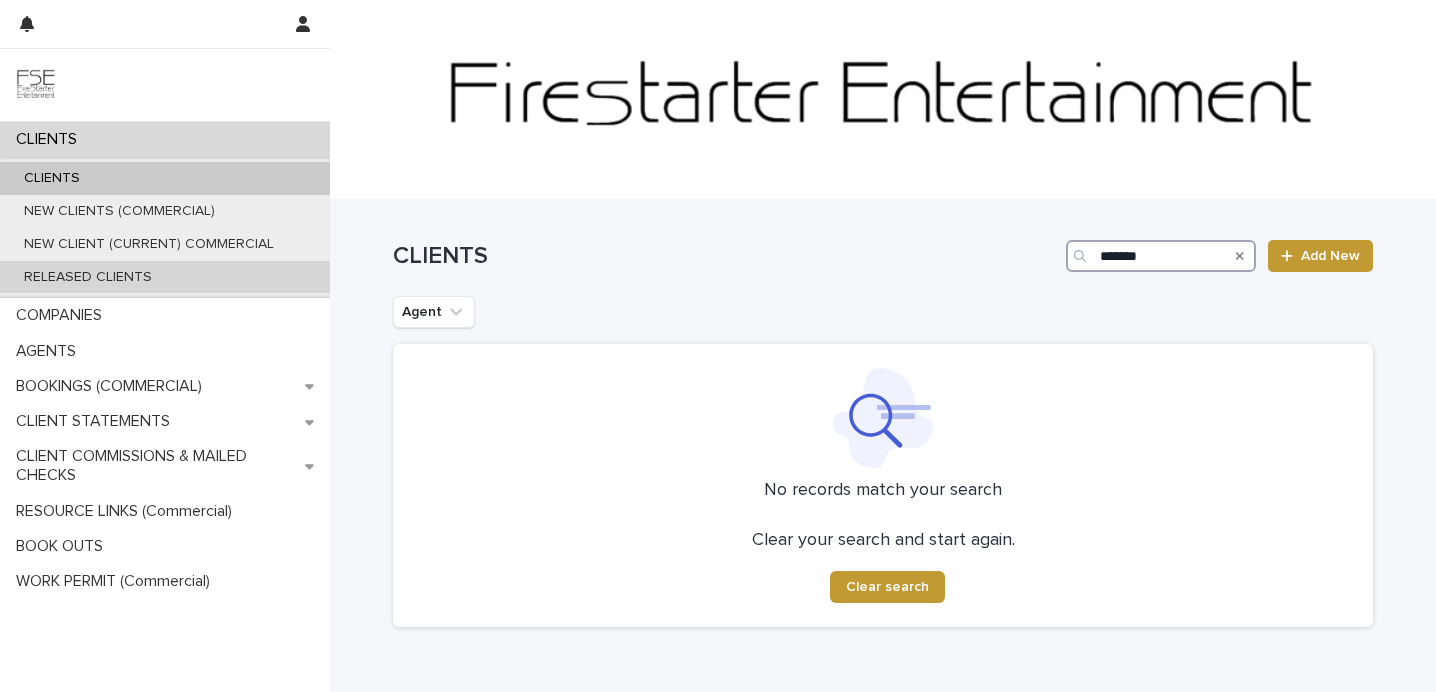 type on "*******" 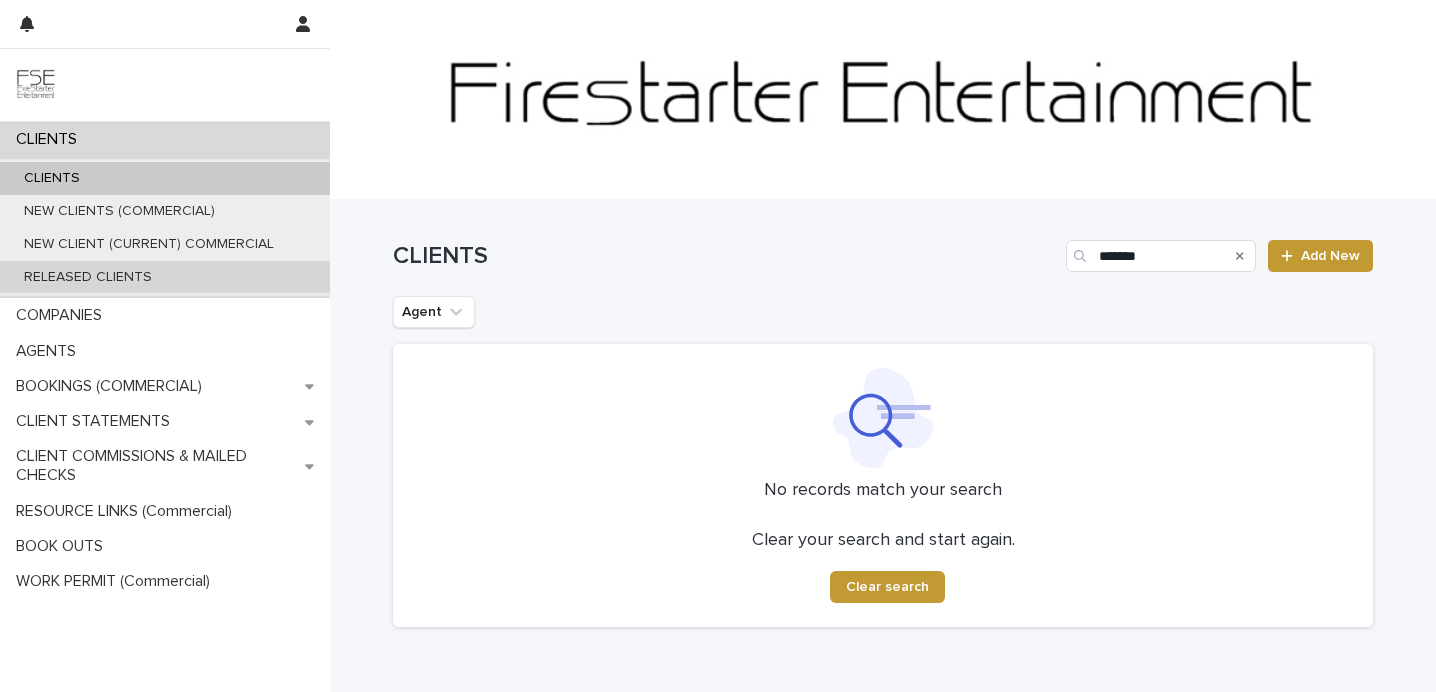 click on "RELEASED CLIENTS" at bounding box center (88, 277) 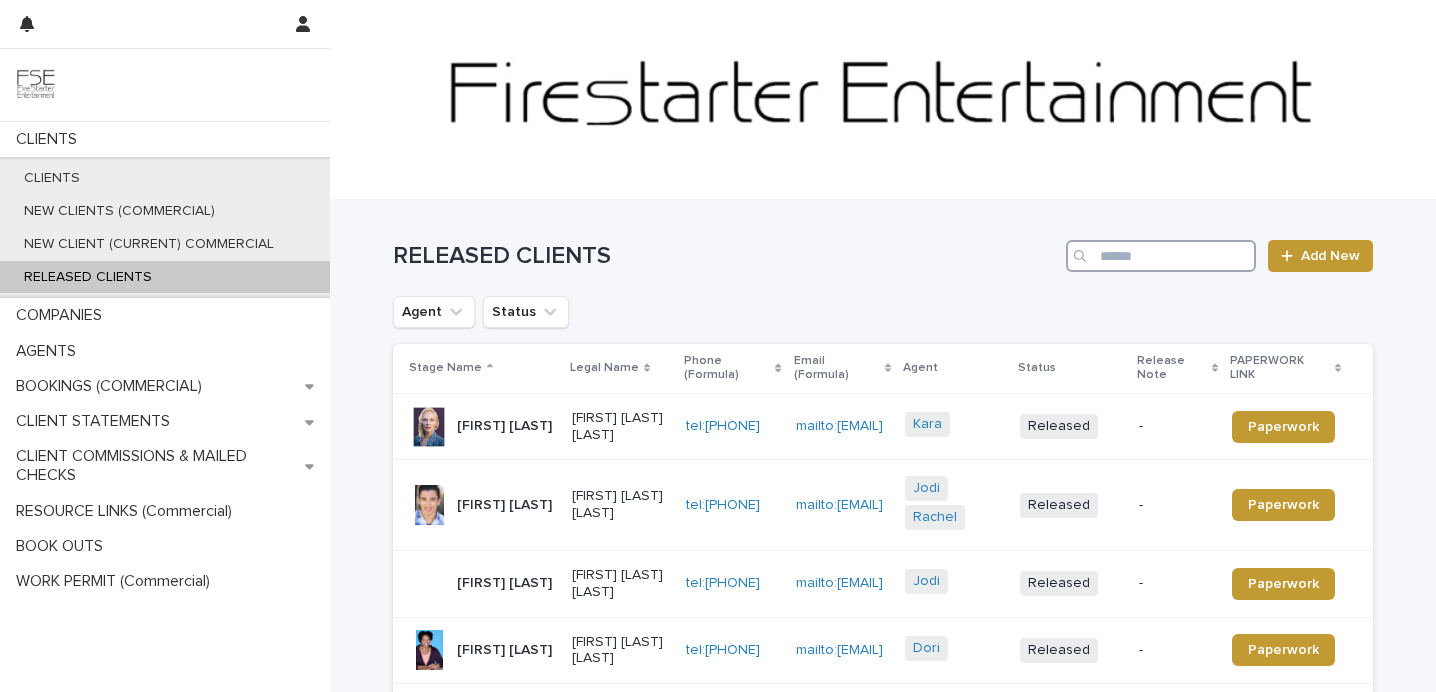 click at bounding box center [1161, 256] 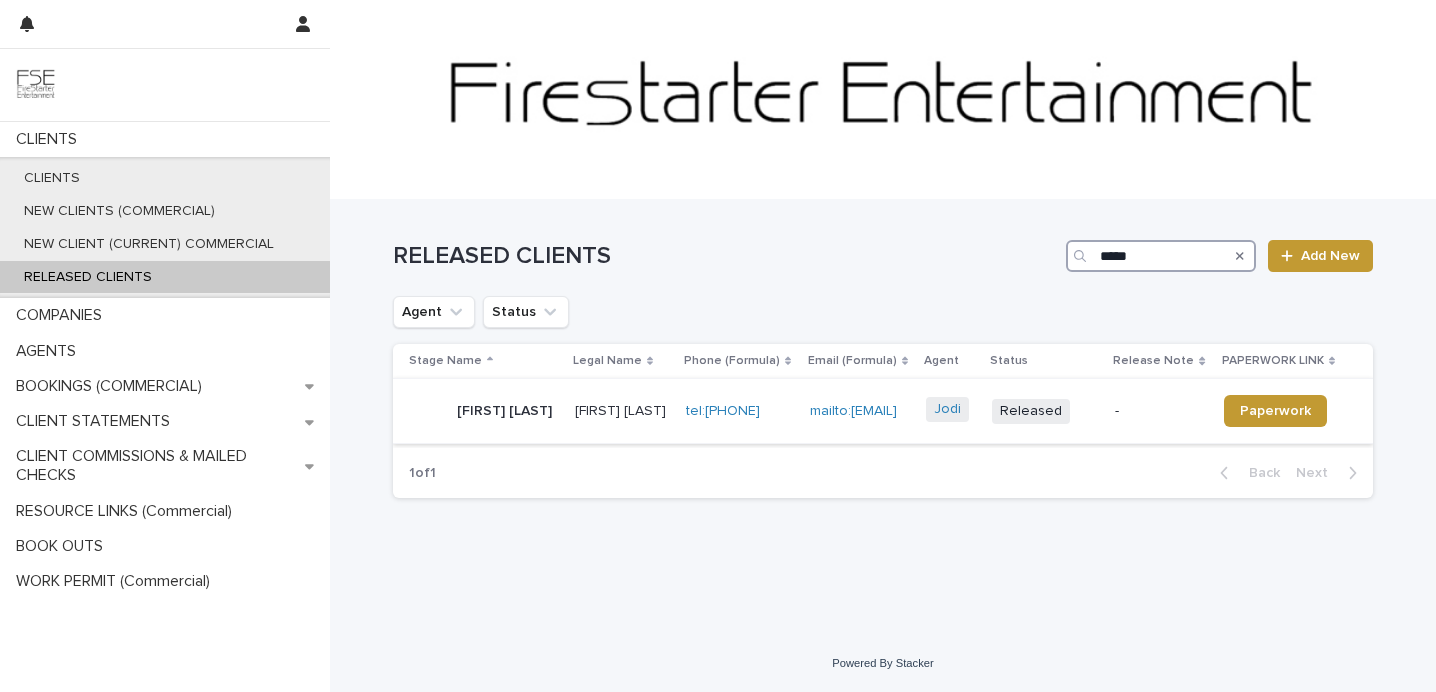 type on "*****" 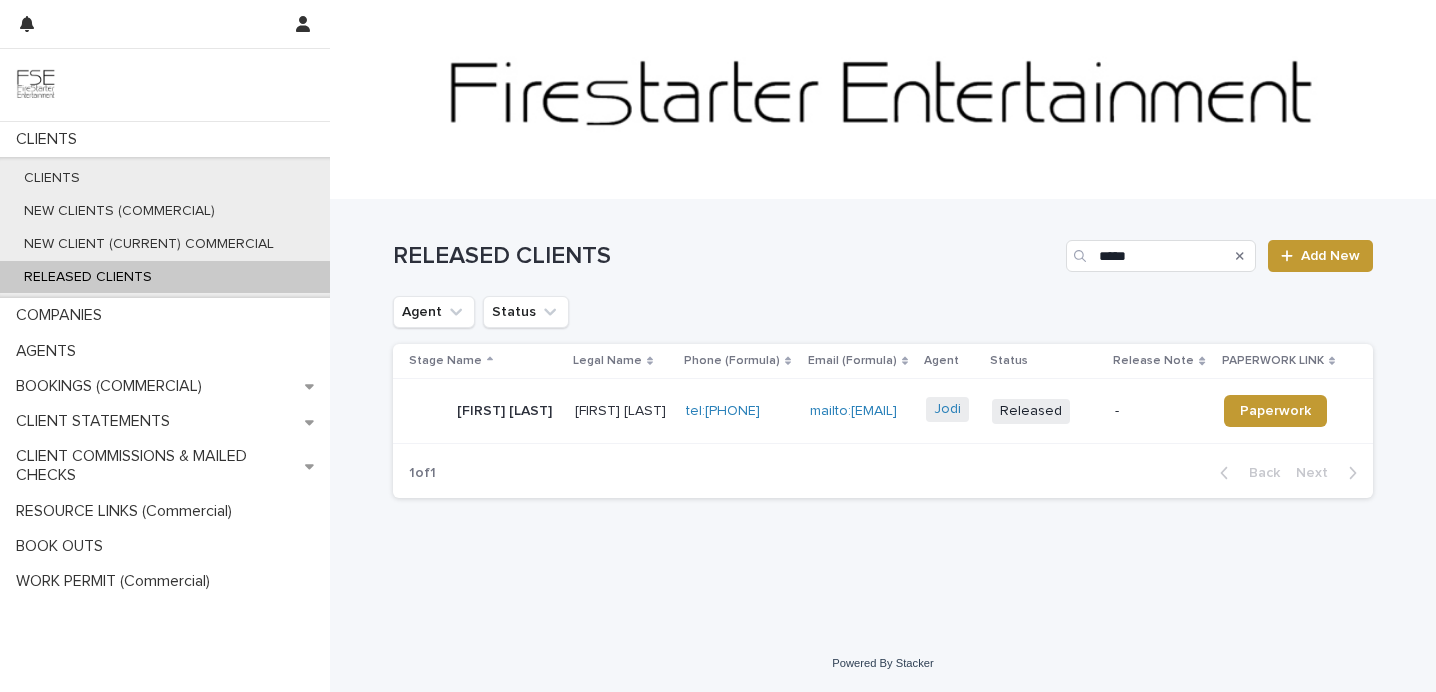click on "[FIRST] [LAST]" at bounding box center (504, 411) 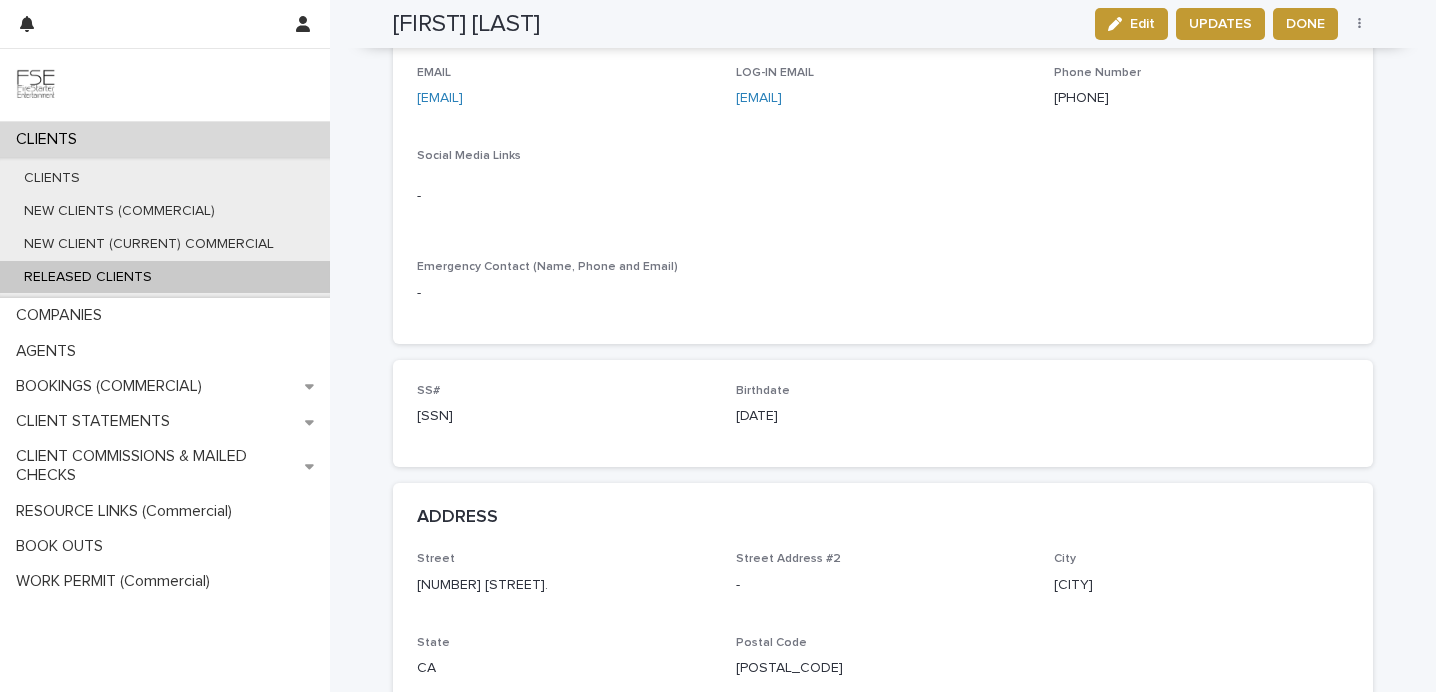 scroll, scrollTop: 0, scrollLeft: 0, axis: both 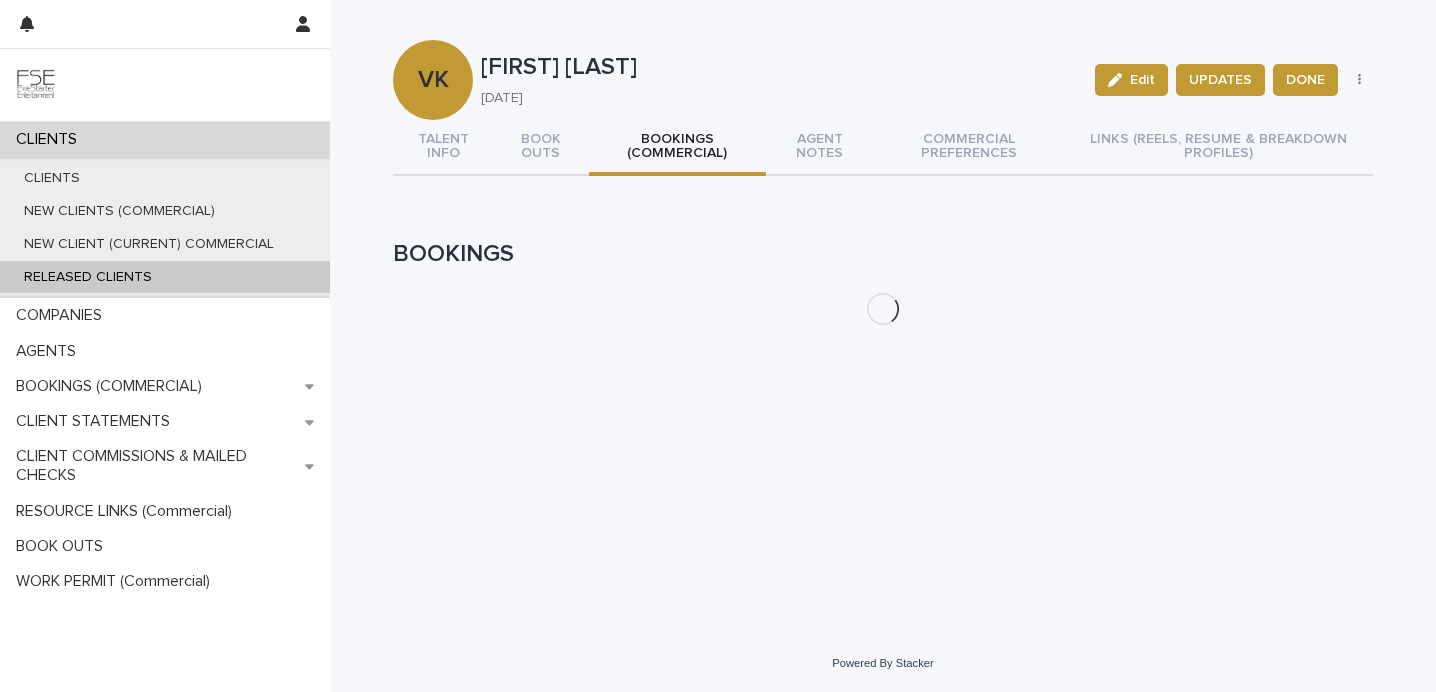 click on "BOOKINGS (COMMERCIAL)" at bounding box center [677, 148] 